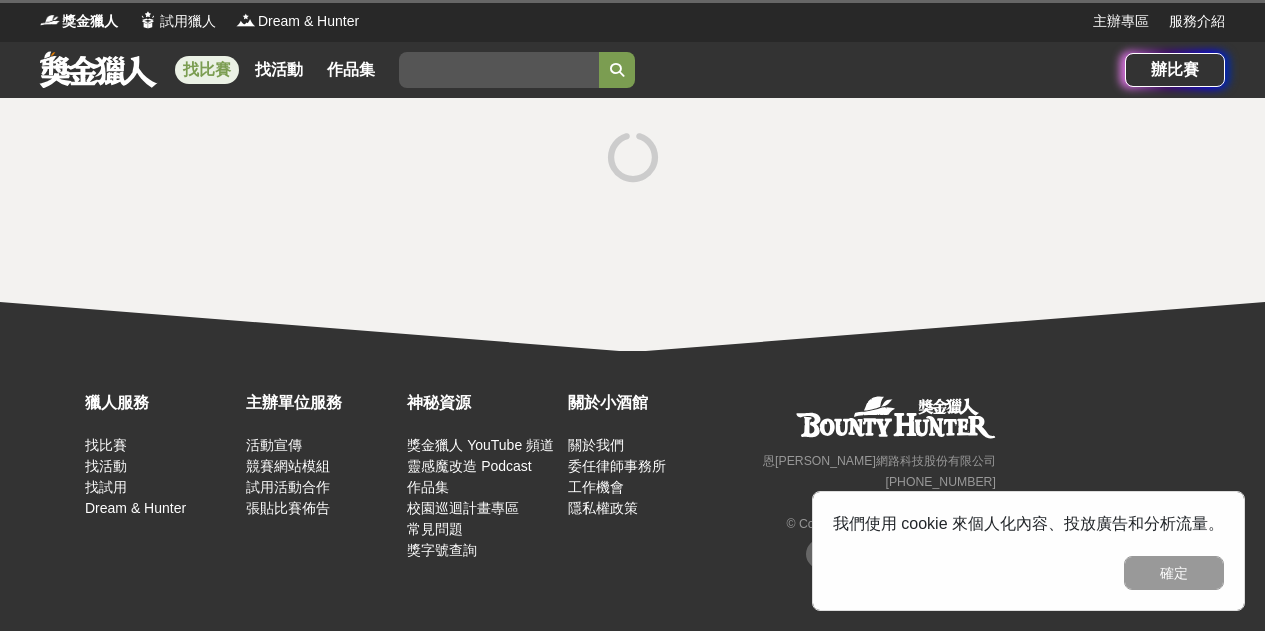 scroll, scrollTop: 0, scrollLeft: 0, axis: both 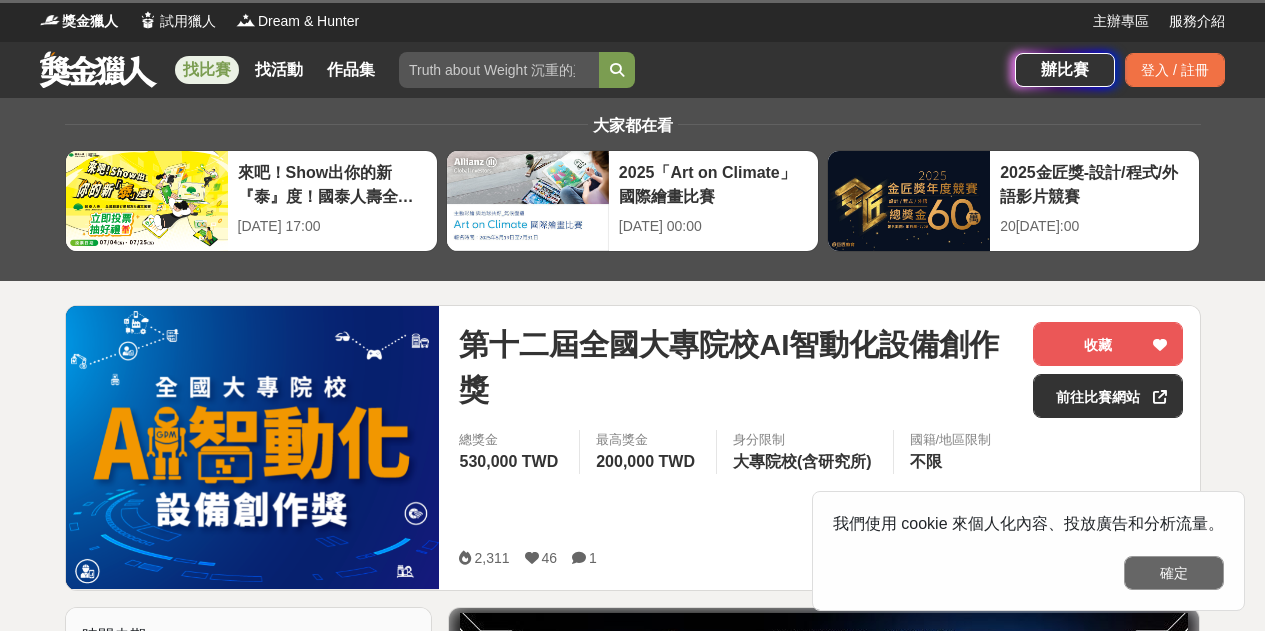 click on "確定" at bounding box center [1174, 573] 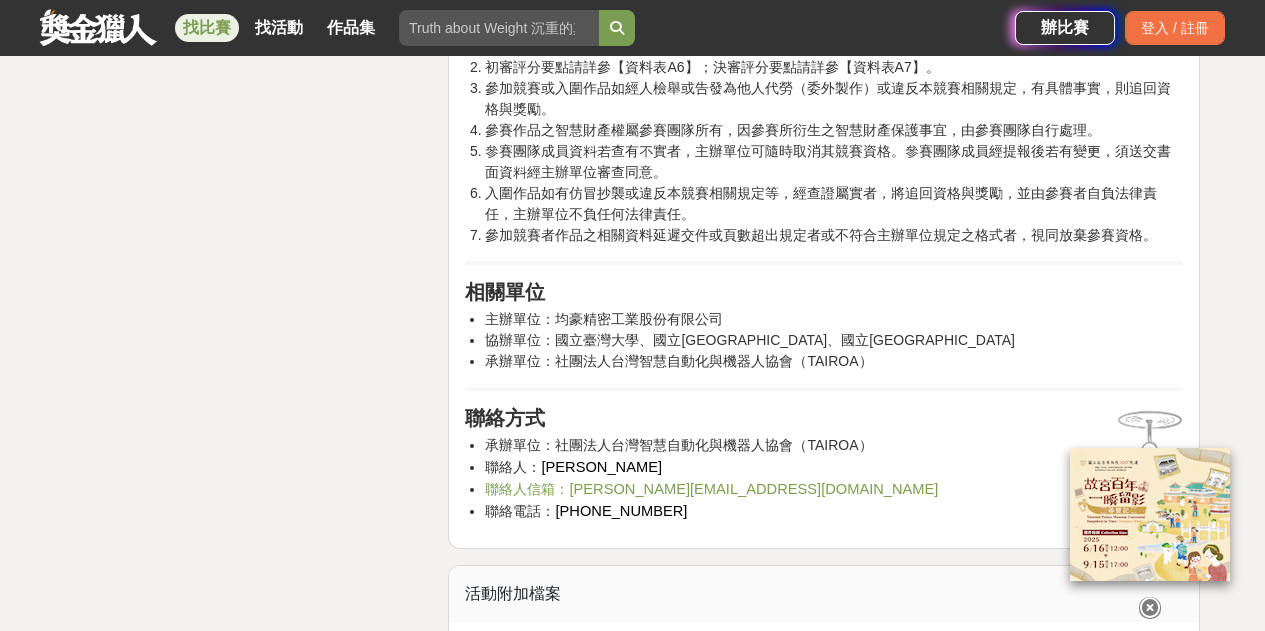 scroll, scrollTop: 4007, scrollLeft: 0, axis: vertical 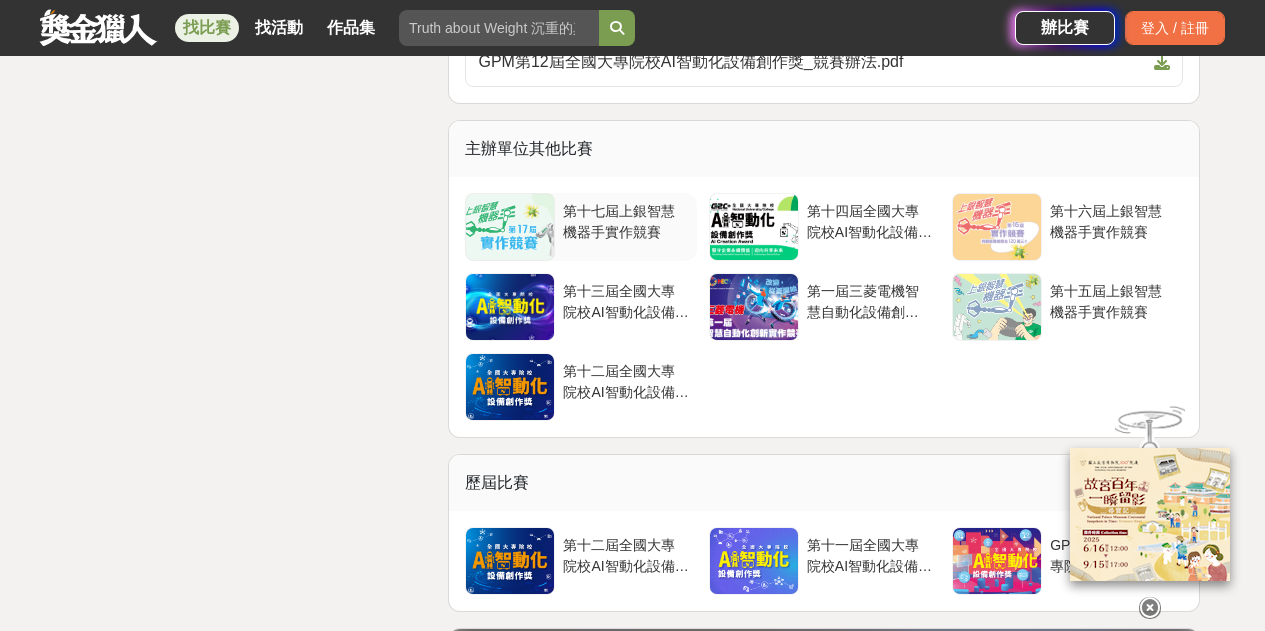 click on "第十七屆上銀智慧機器手實作競賽" at bounding box center [625, 220] 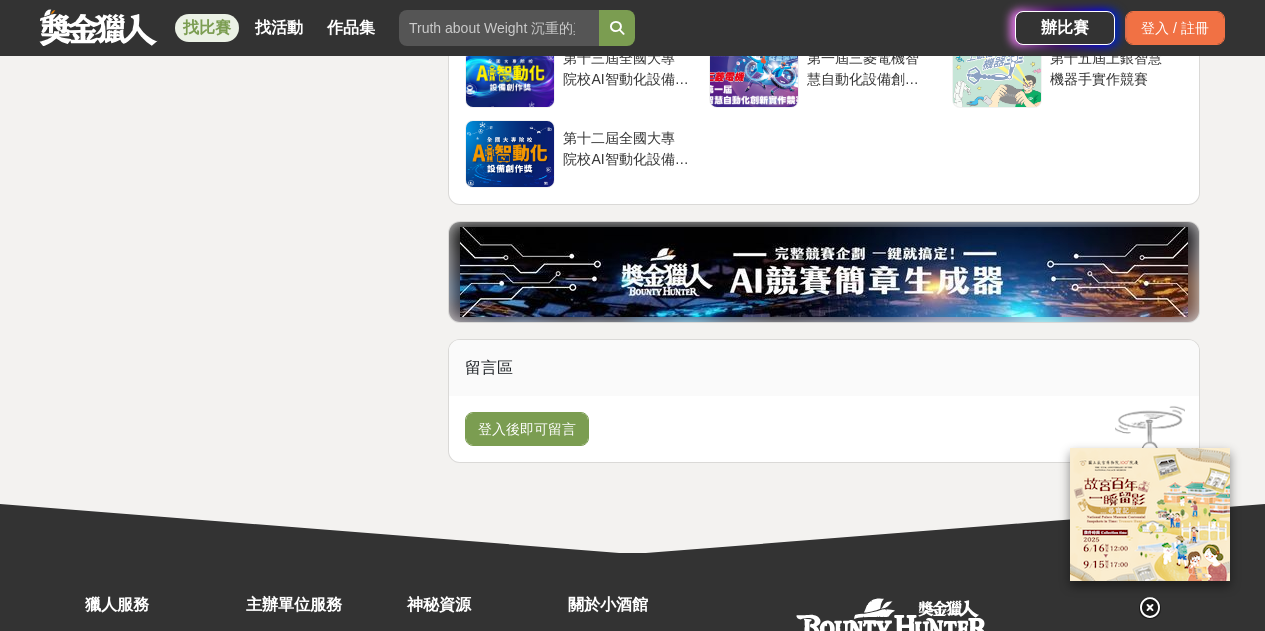 scroll, scrollTop: 7322, scrollLeft: 0, axis: vertical 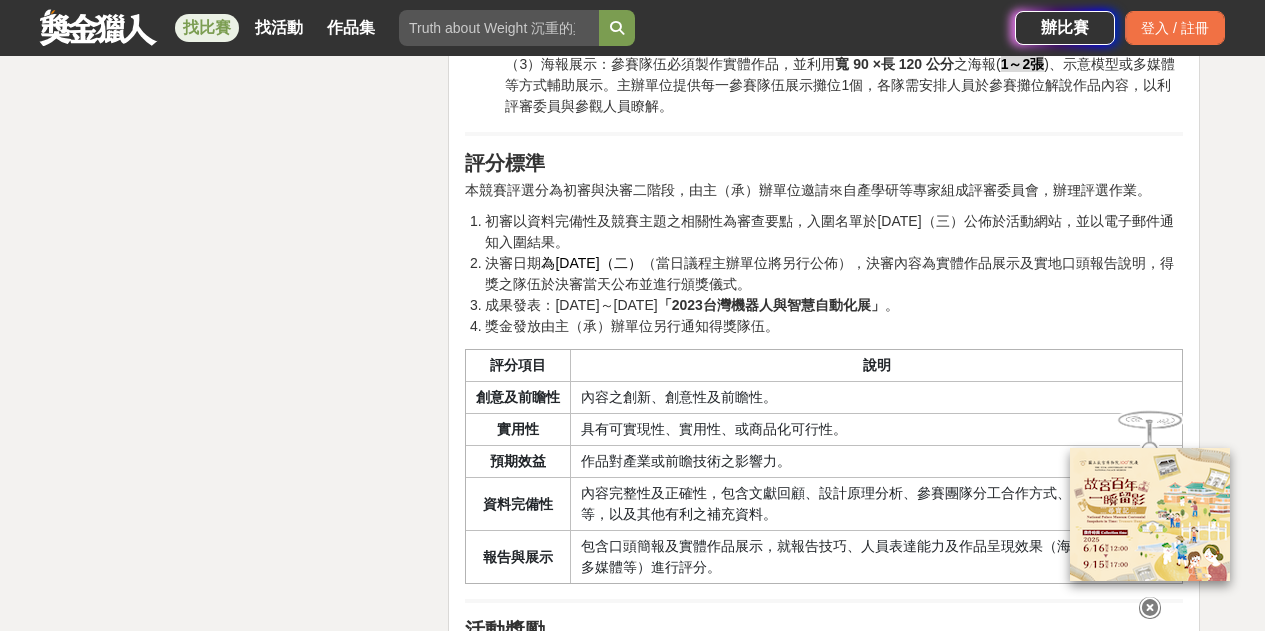 click on "第十一屆全國大專院校AI智動化設備創作獎" at bounding box center (869, 2193) 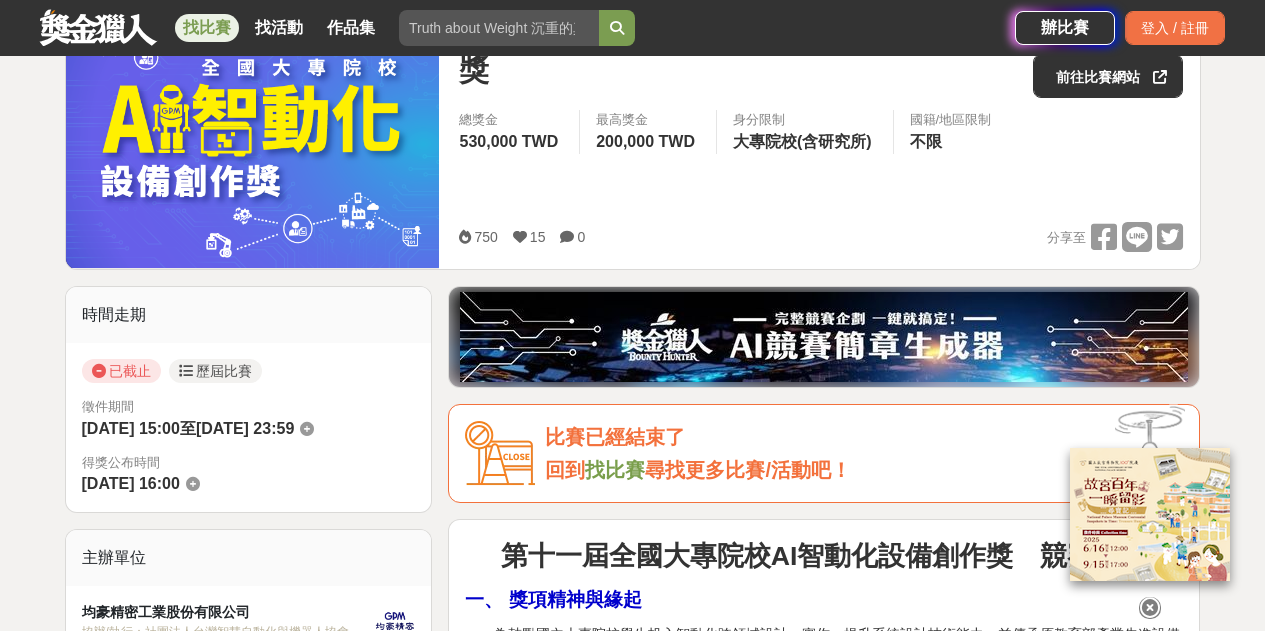 scroll, scrollTop: 400, scrollLeft: 0, axis: vertical 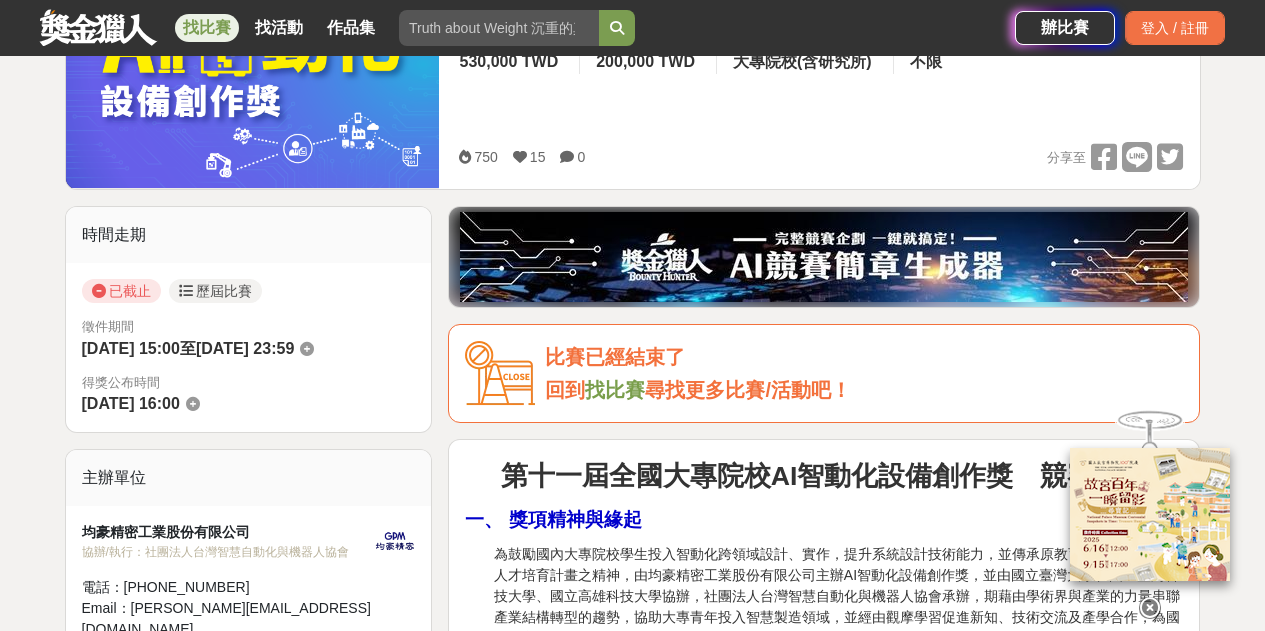 click on "找比賽" at bounding box center [615, 390] 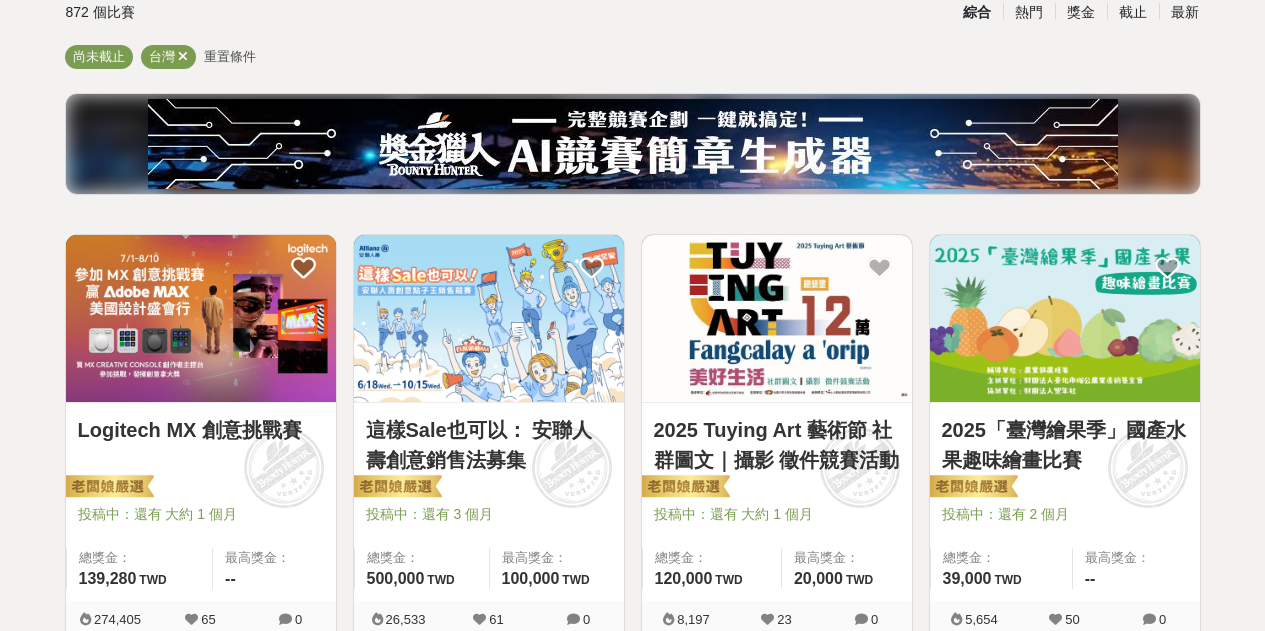 scroll, scrollTop: 0, scrollLeft: 0, axis: both 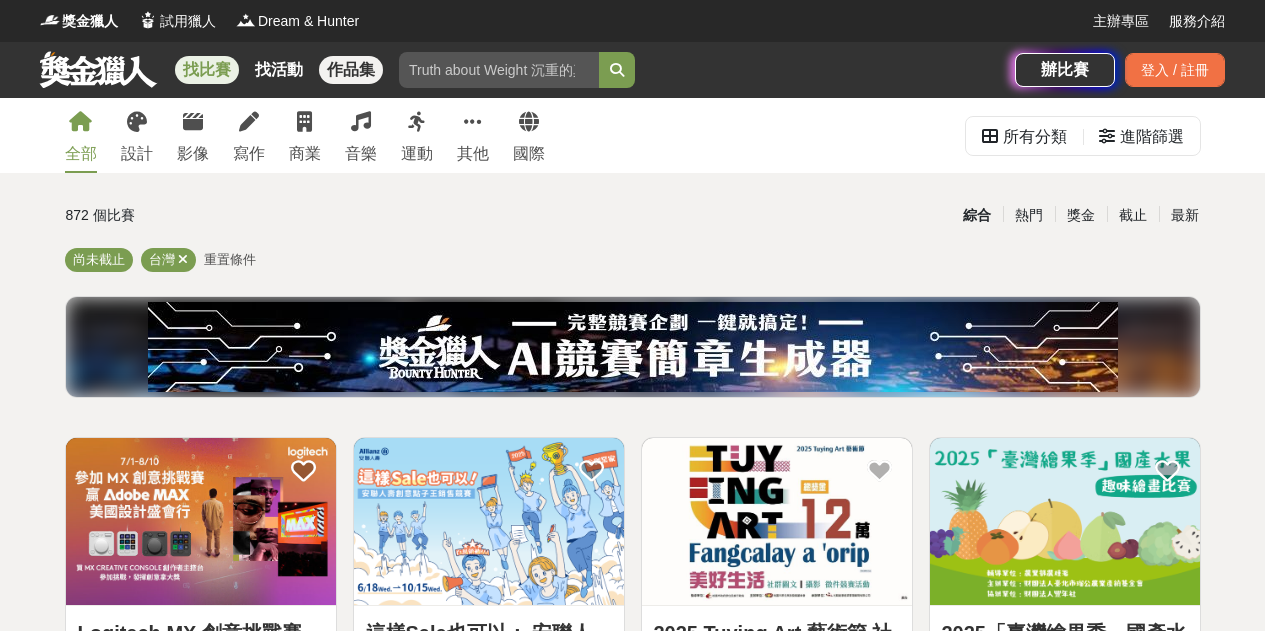 click on "作品集" at bounding box center [351, 70] 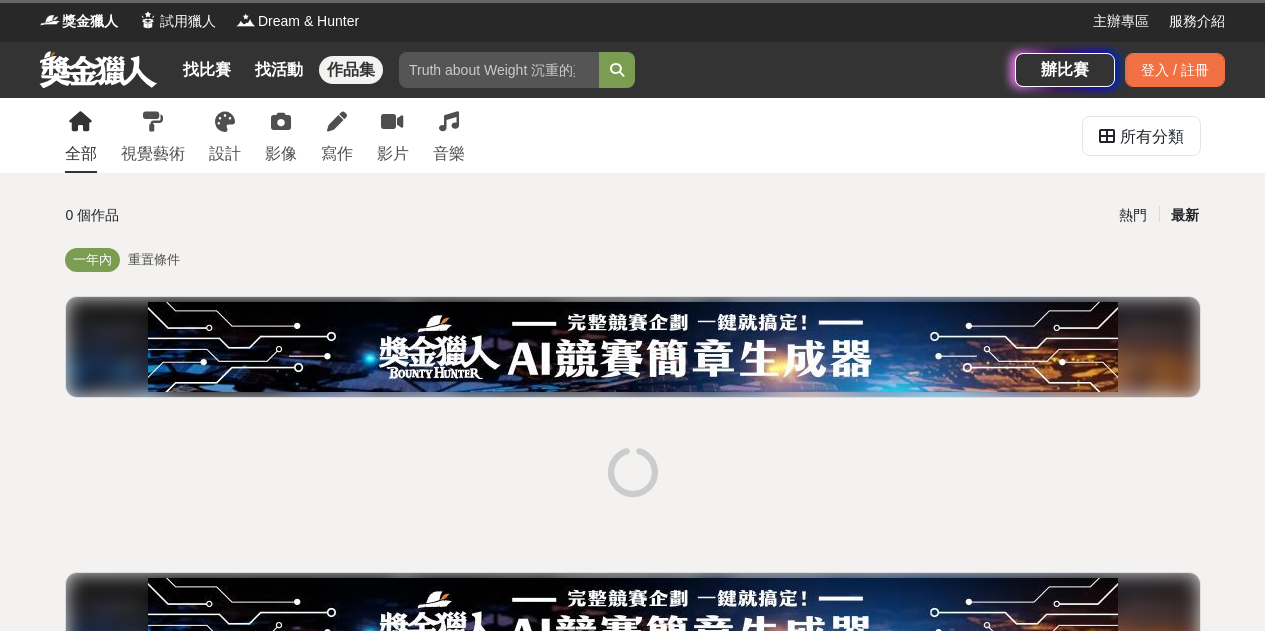 click on "重置條件" at bounding box center [154, 259] 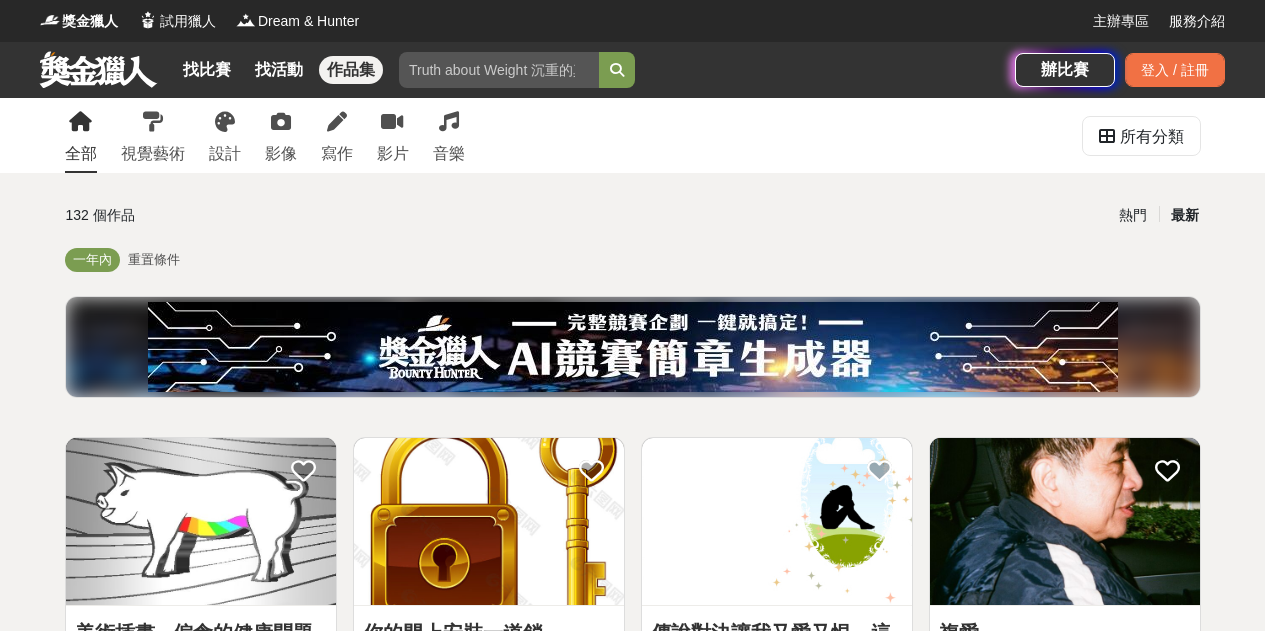 click on "重置條件" at bounding box center (154, 259) 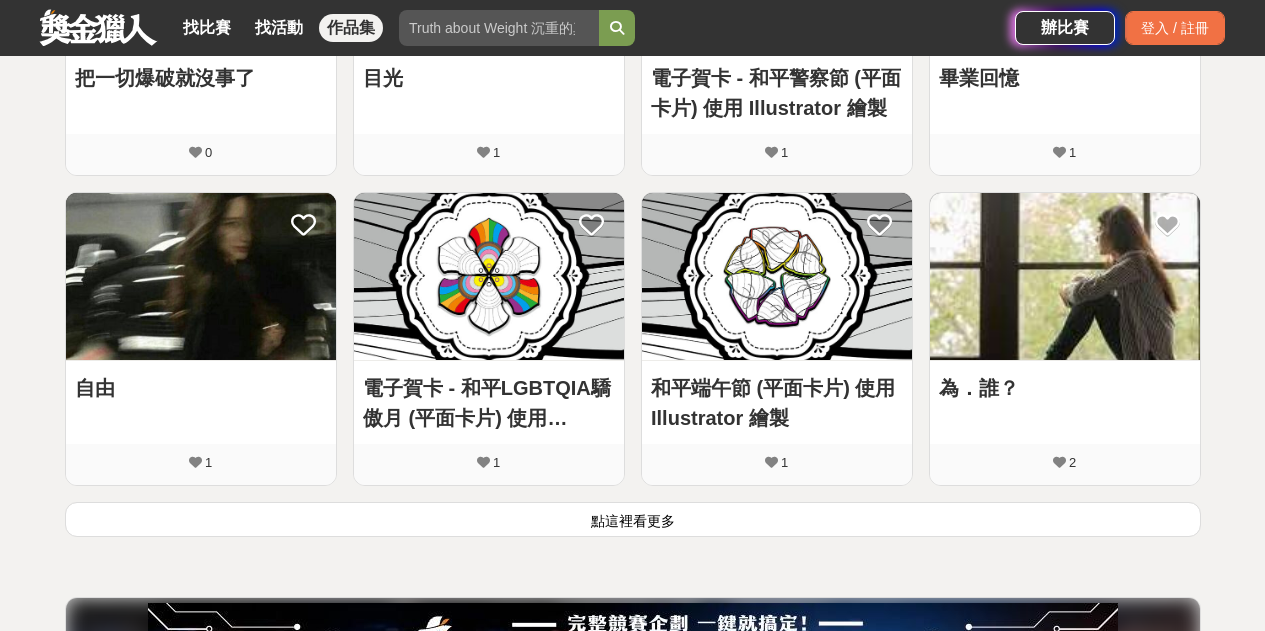 scroll, scrollTop: 1304, scrollLeft: 0, axis: vertical 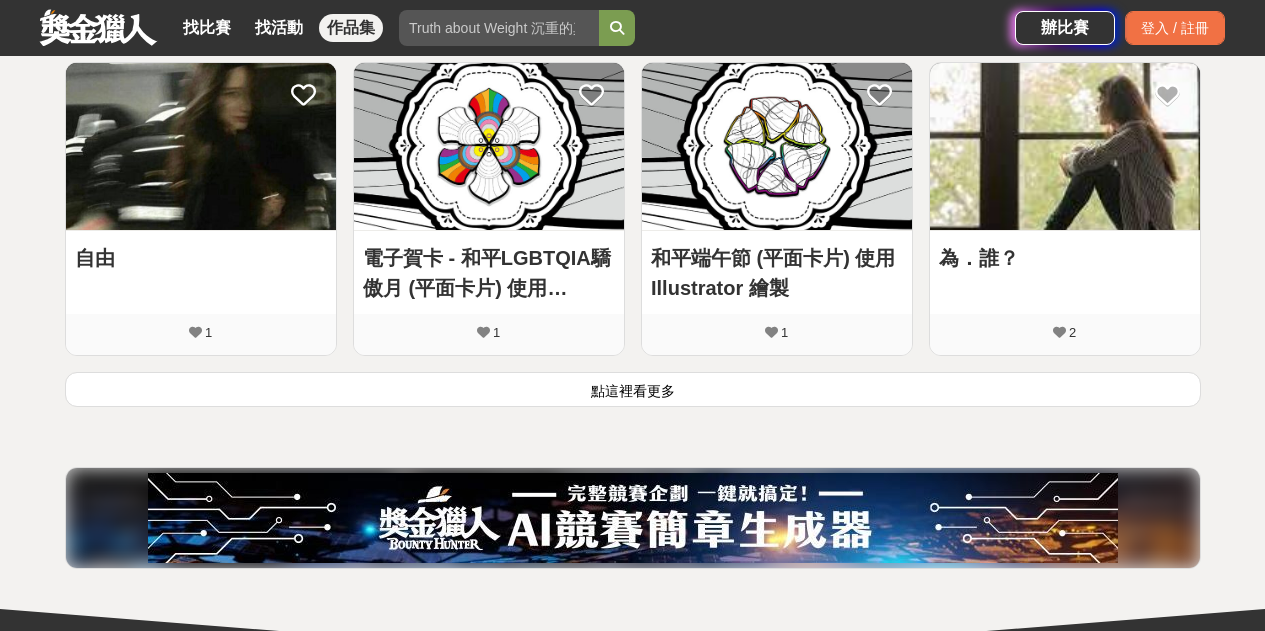click on "點這裡看更多" at bounding box center [633, 389] 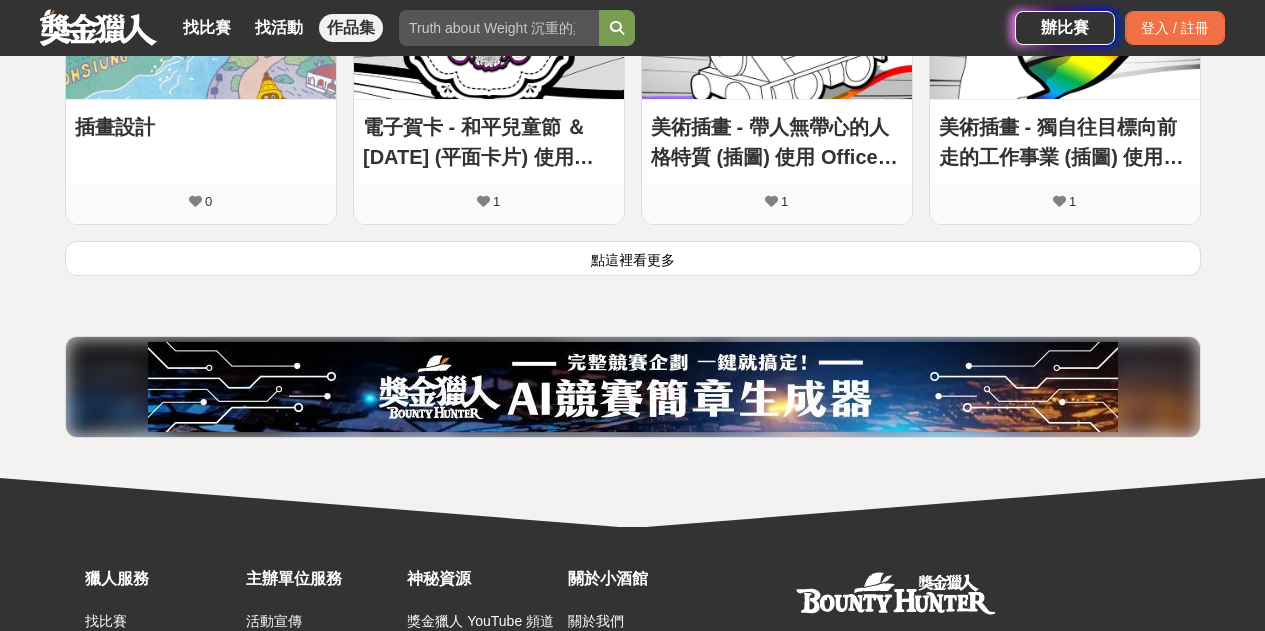 scroll, scrollTop: 2808, scrollLeft: 0, axis: vertical 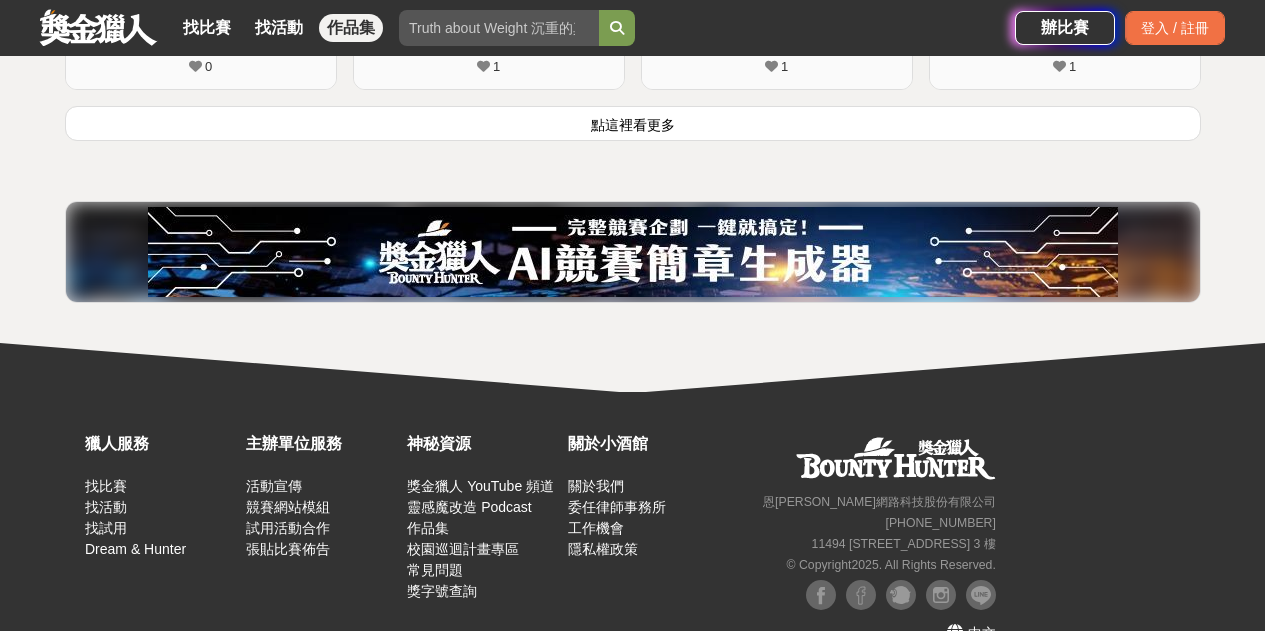 click at bounding box center (633, 252) 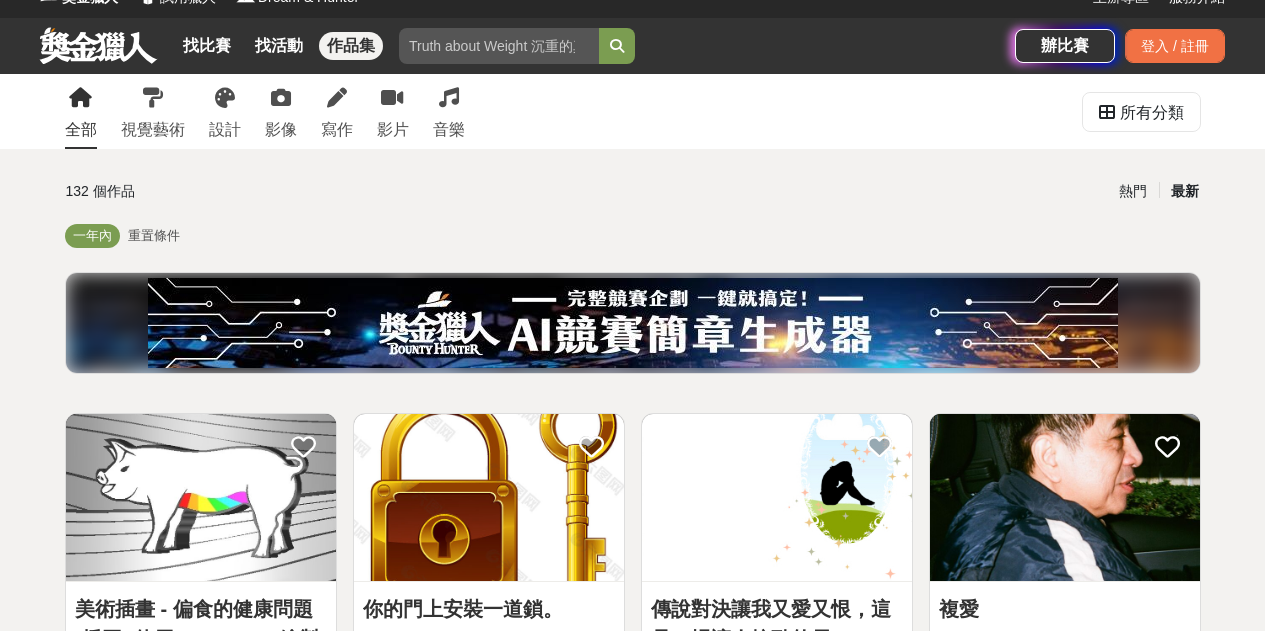scroll, scrollTop: 0, scrollLeft: 0, axis: both 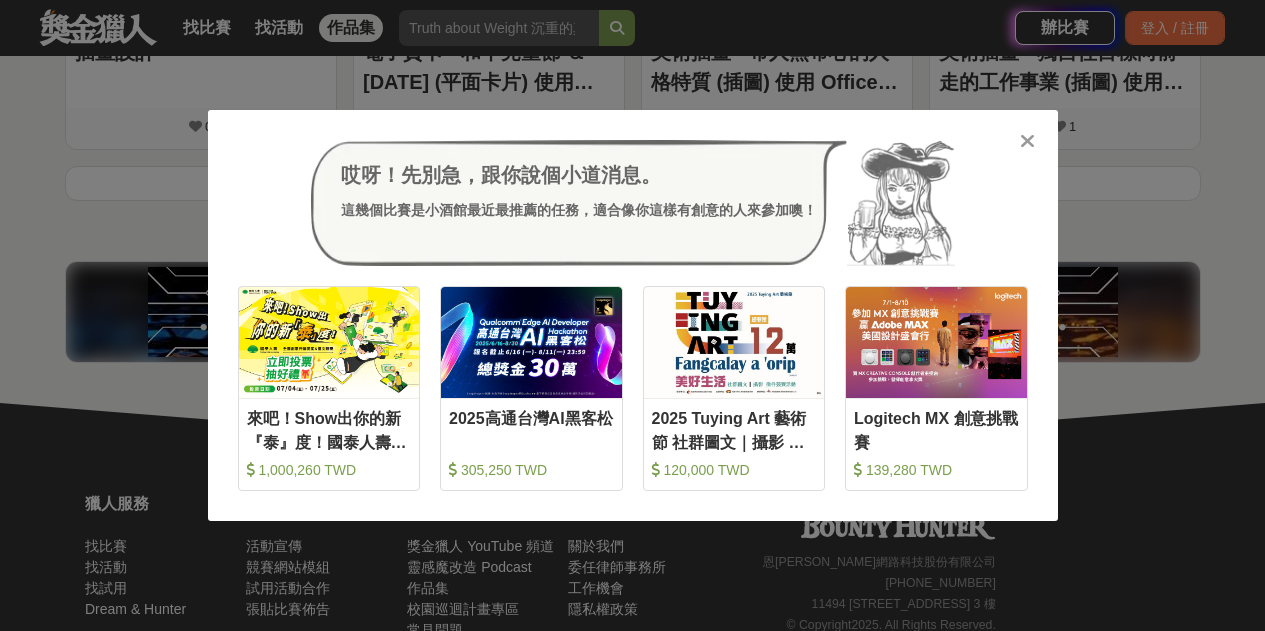 click at bounding box center (1027, 141) 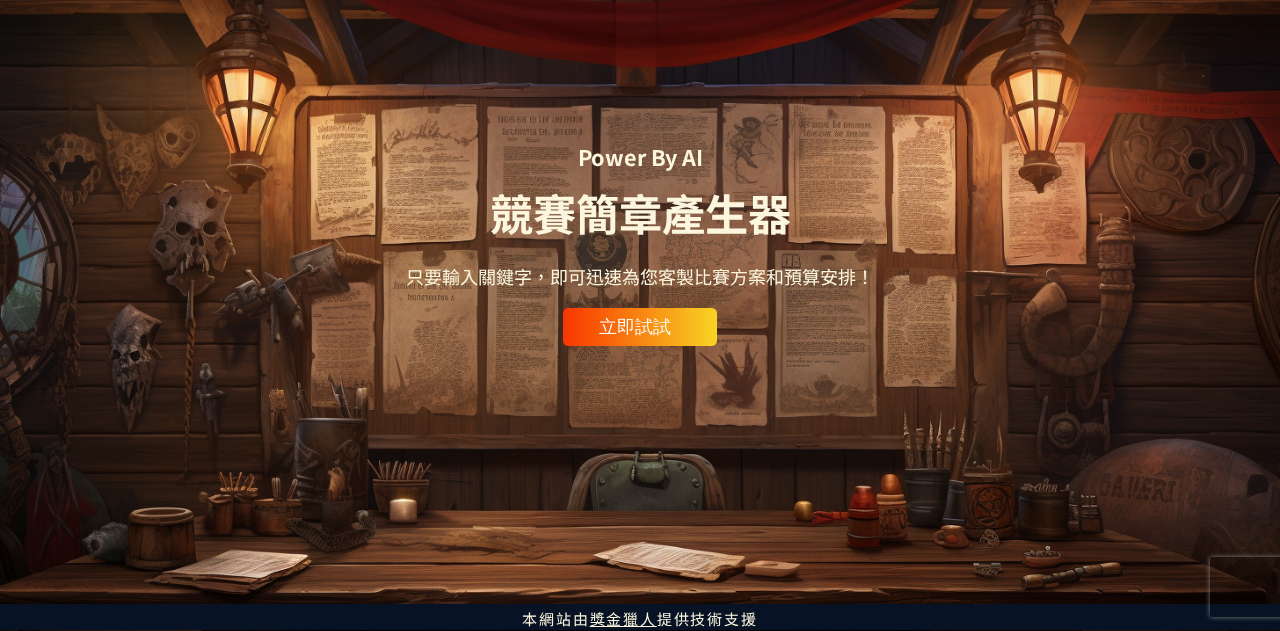 scroll, scrollTop: 0, scrollLeft: 0, axis: both 